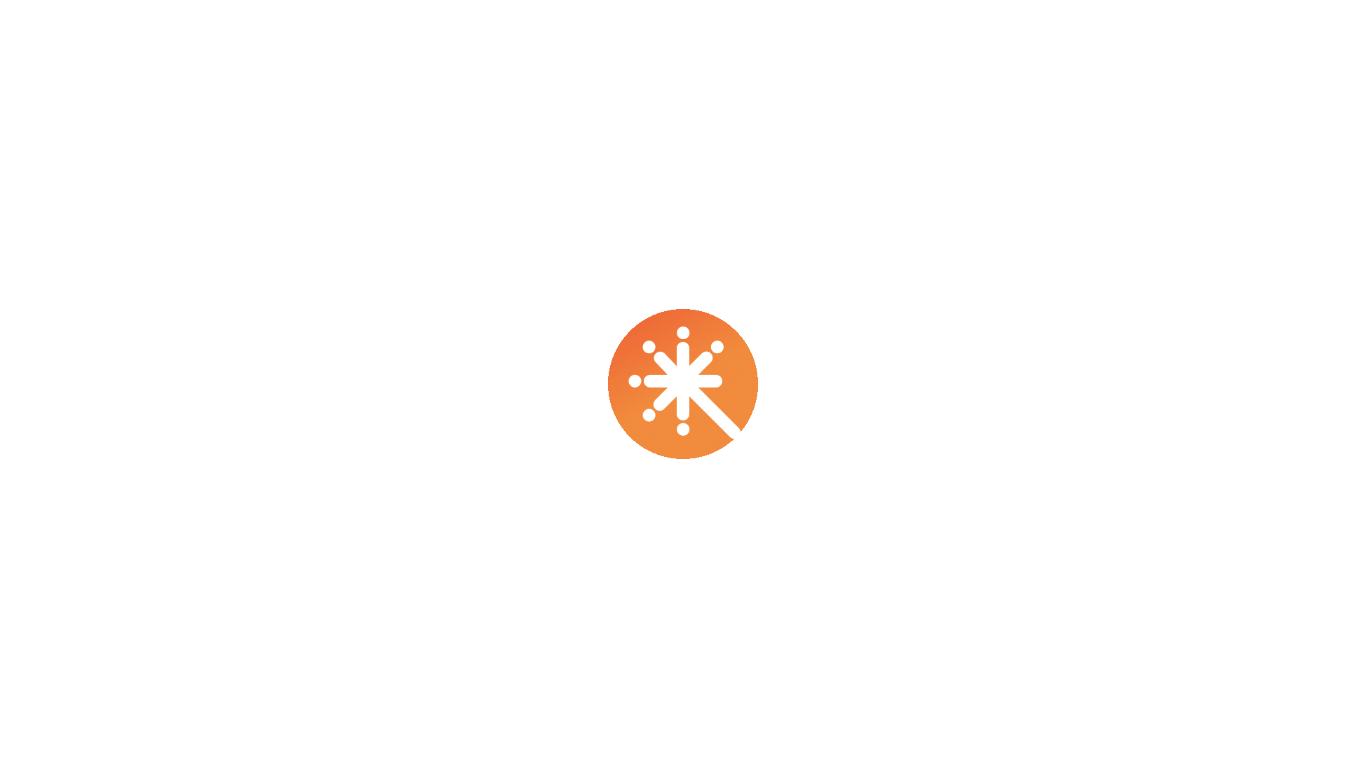scroll, scrollTop: 0, scrollLeft: 0, axis: both 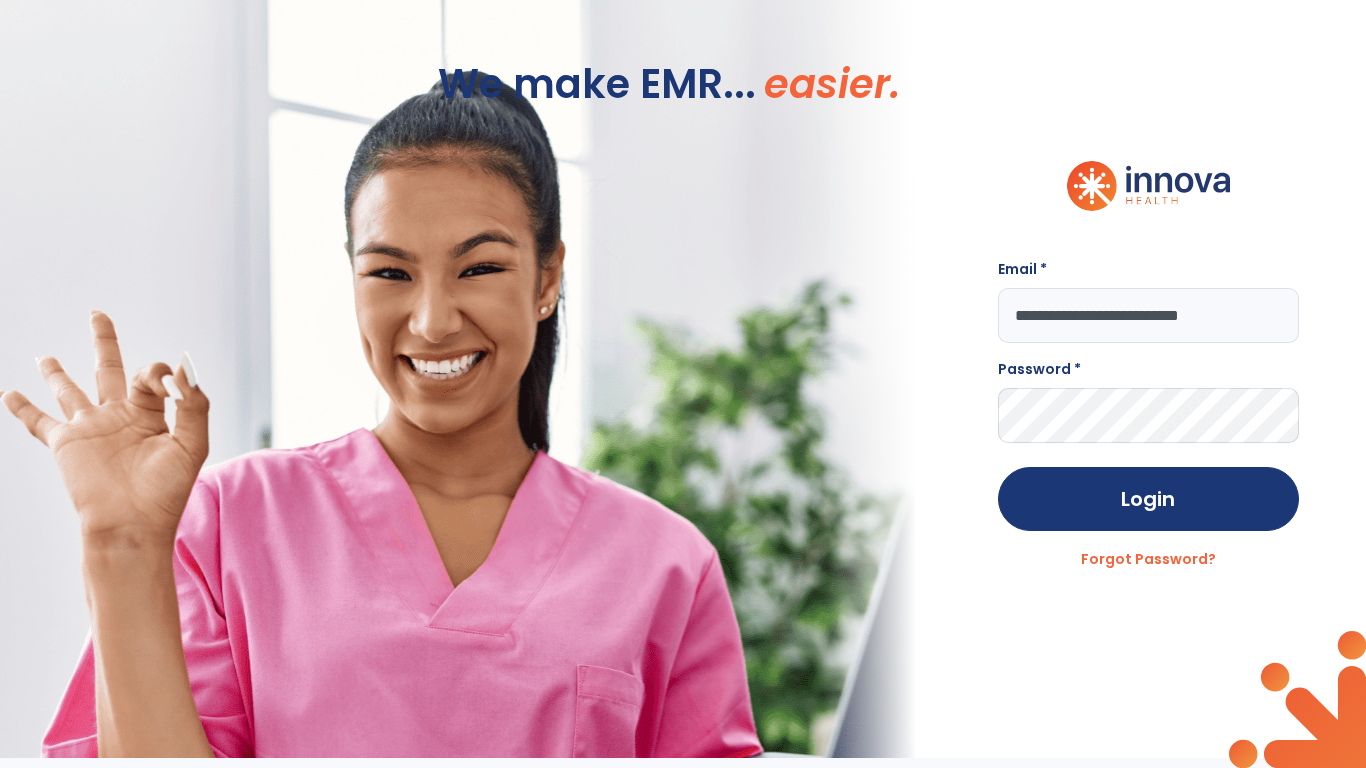 type on "**********" 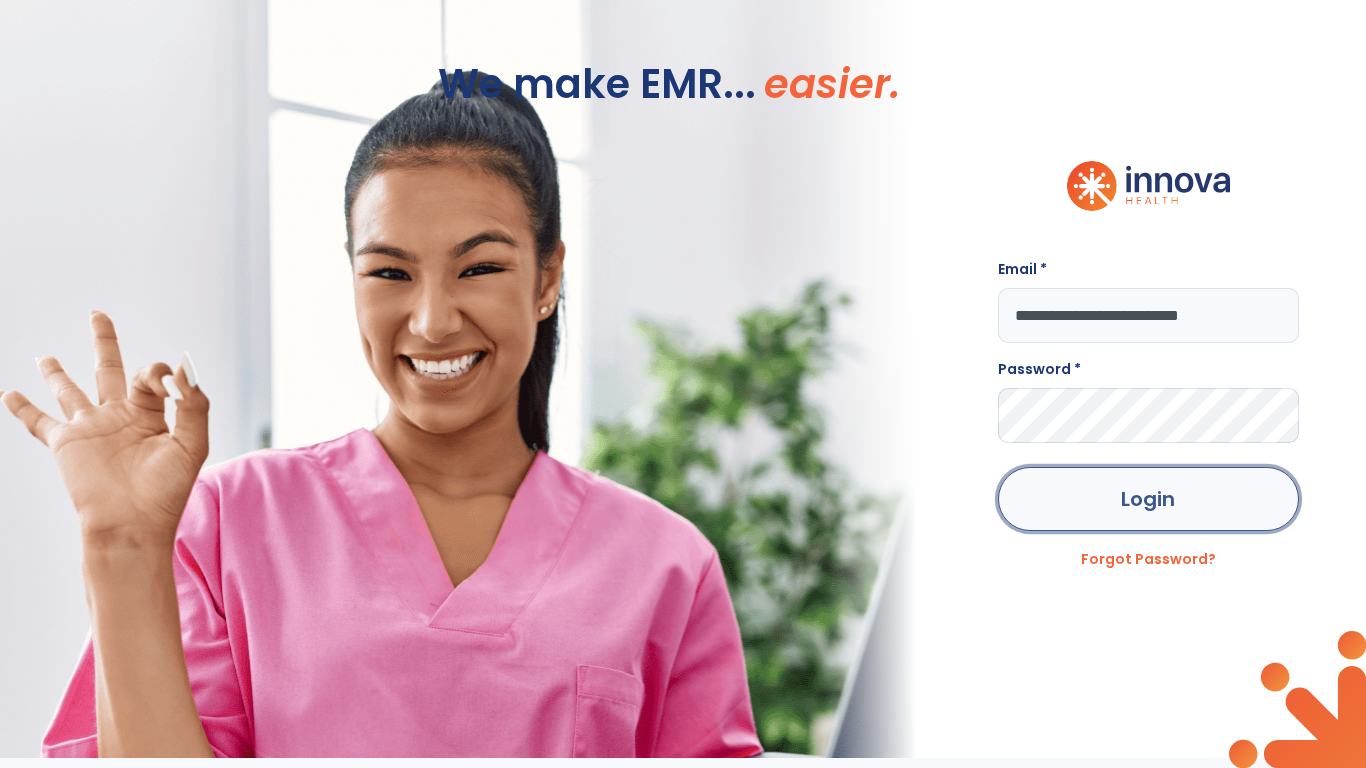 click on "Login" 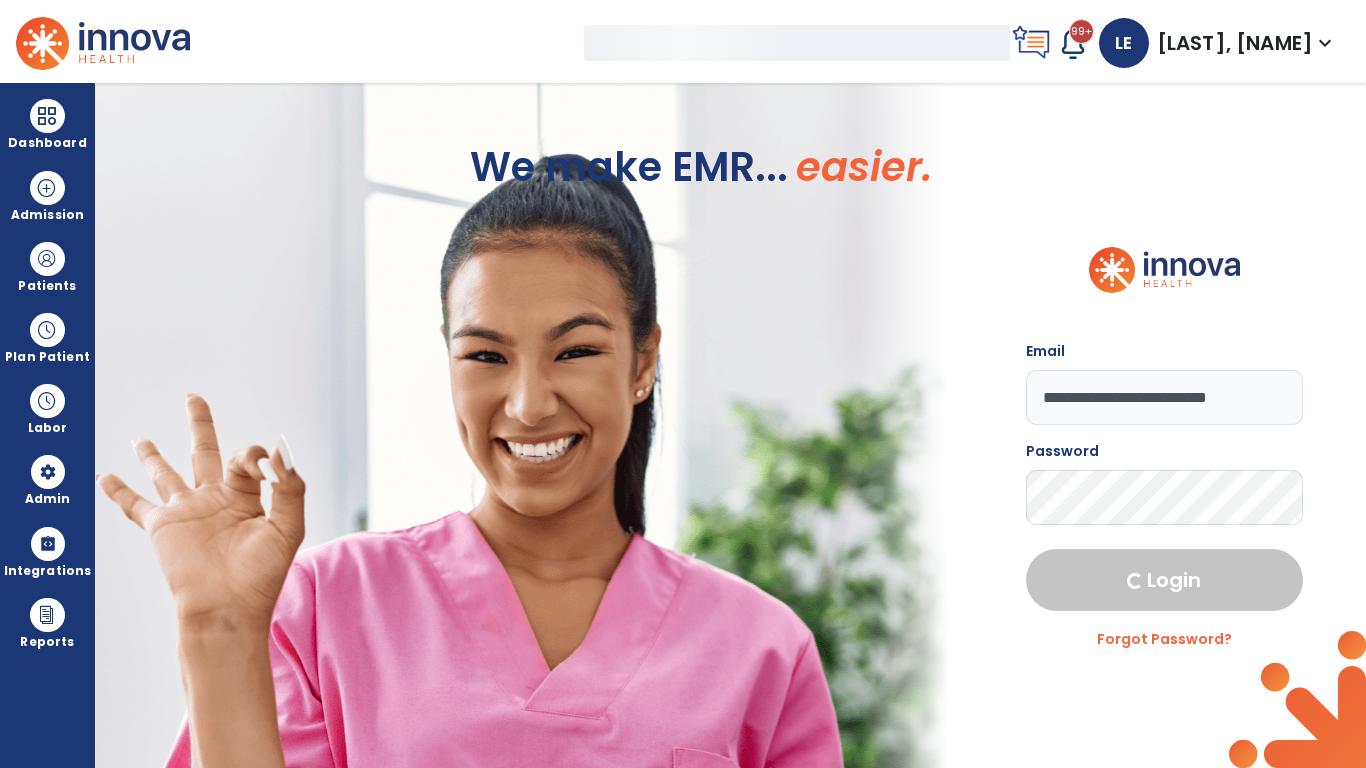 select on "***" 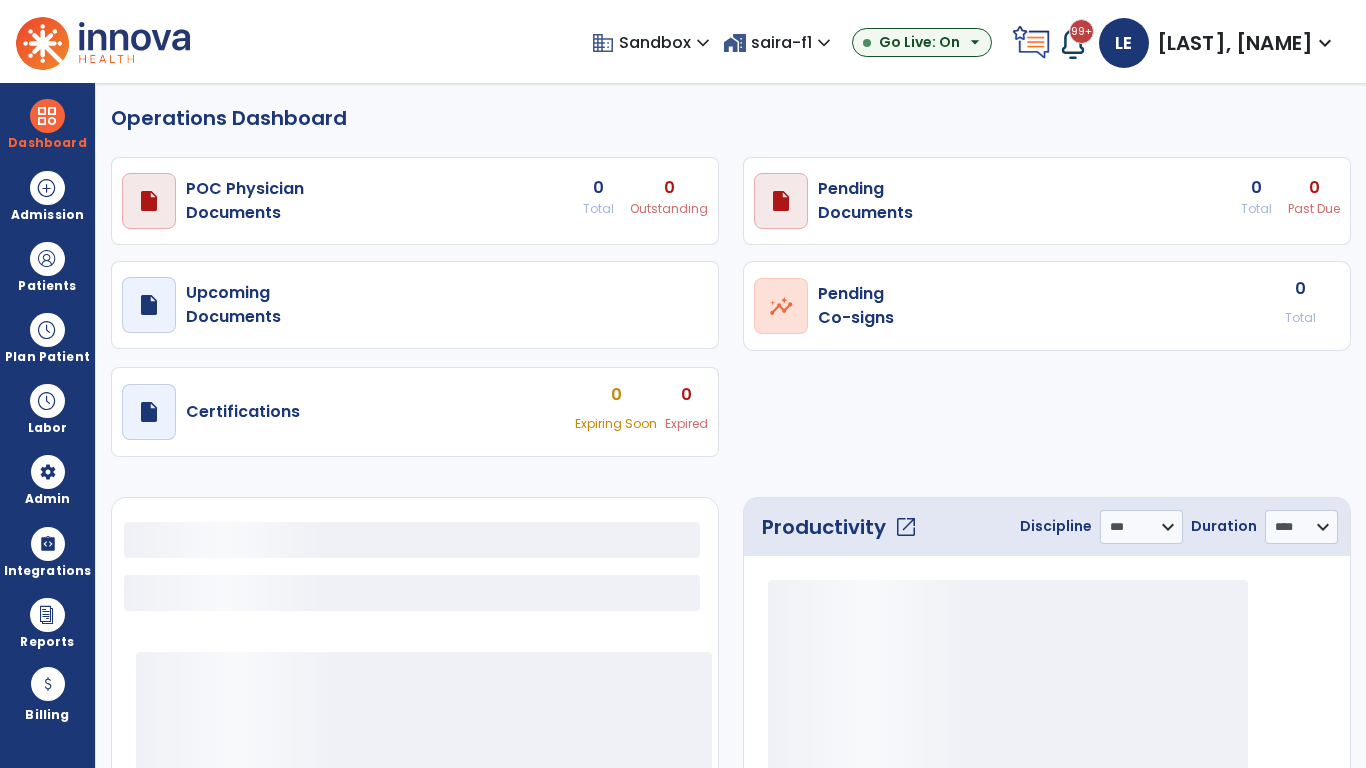 select on "***" 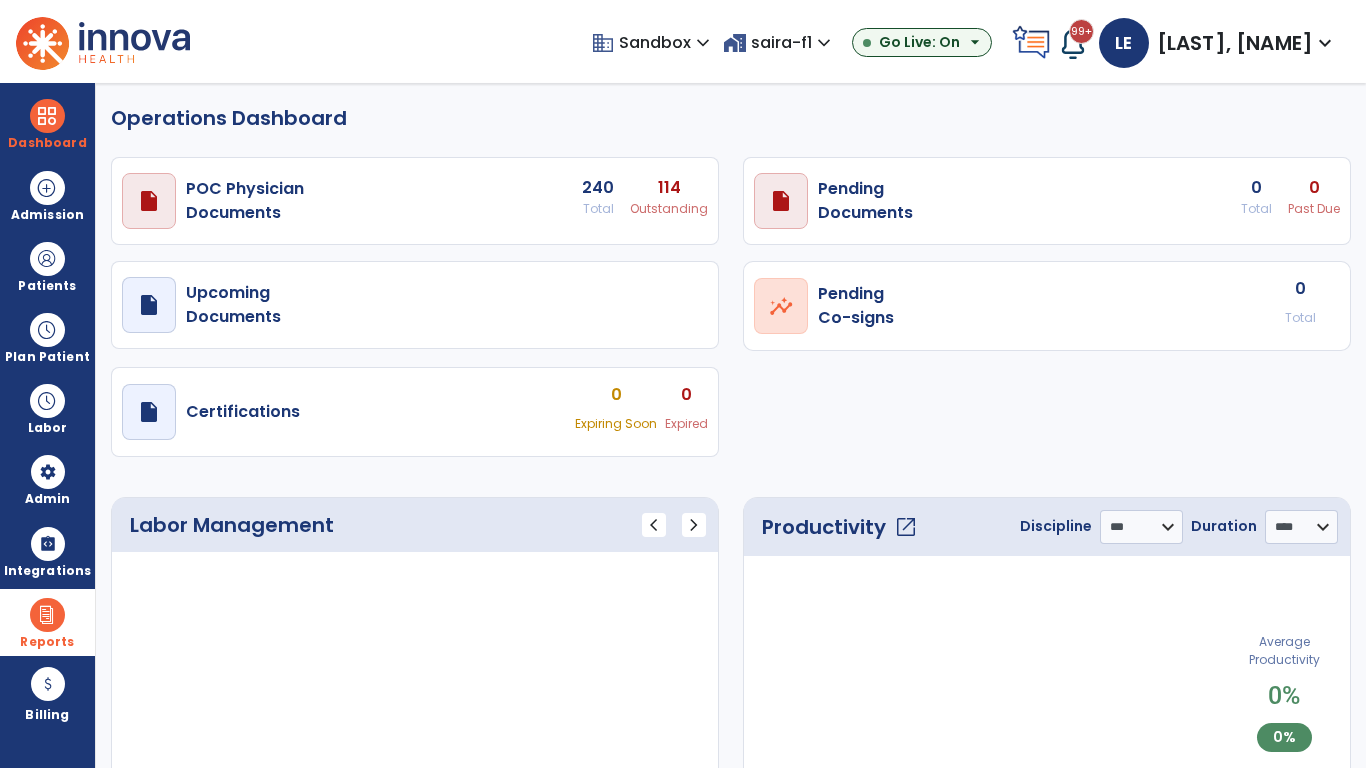 click at bounding box center [47, 615] 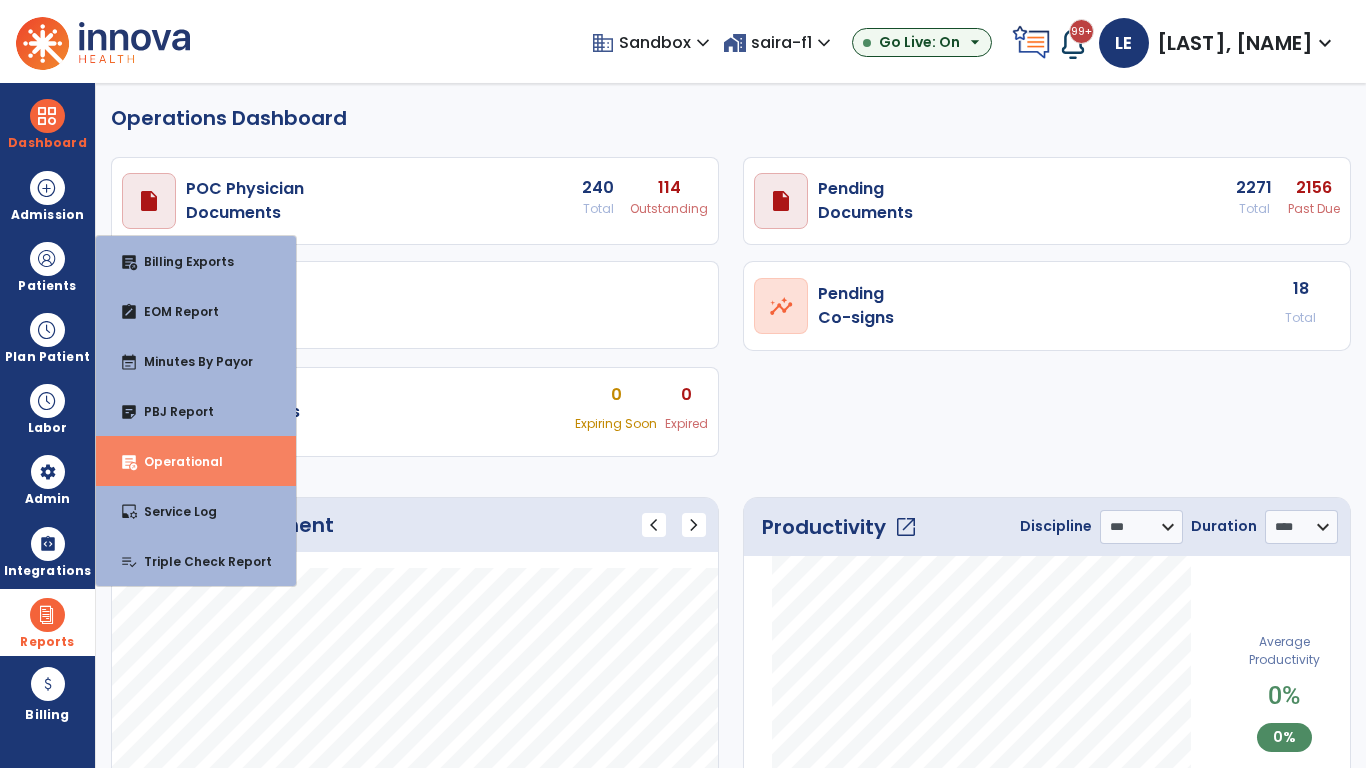 click on "Operational" at bounding box center [175, 461] 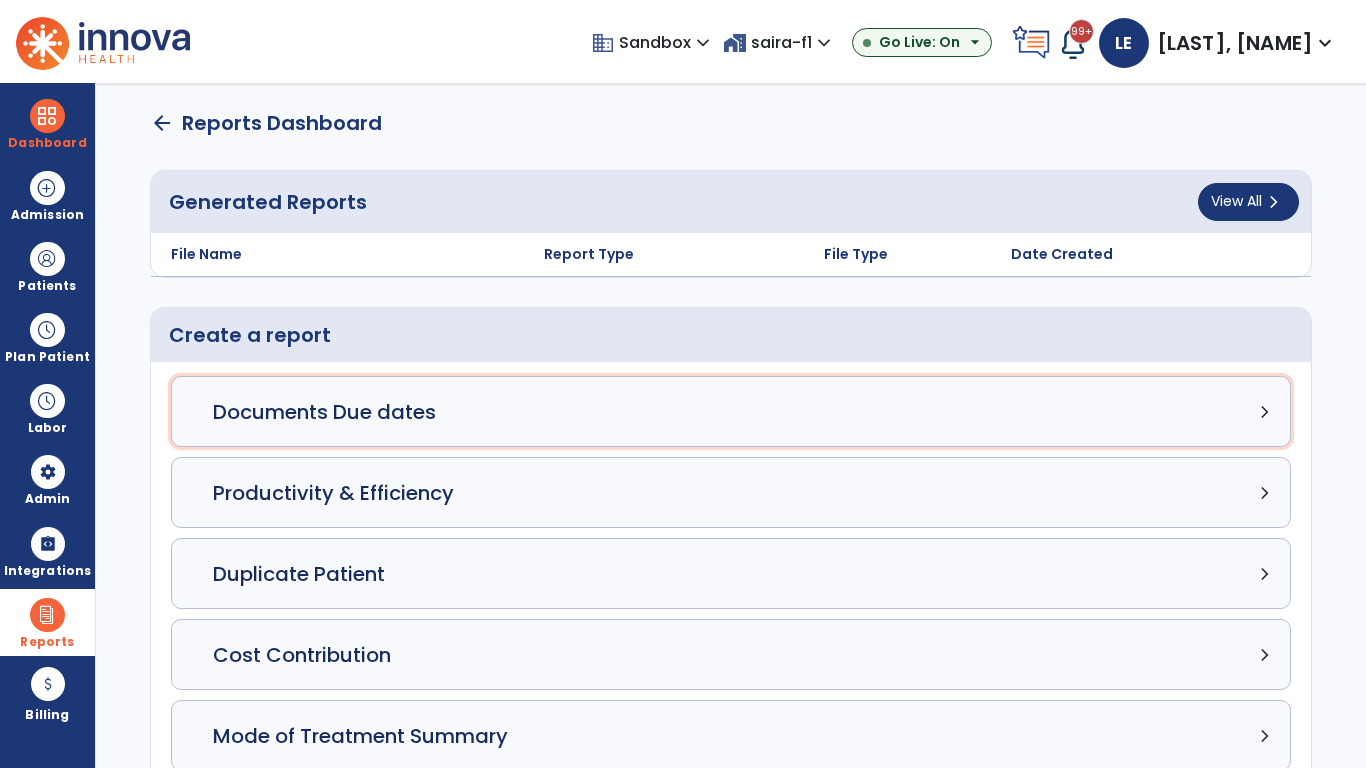 click on "Documents Due dates chevron_right" 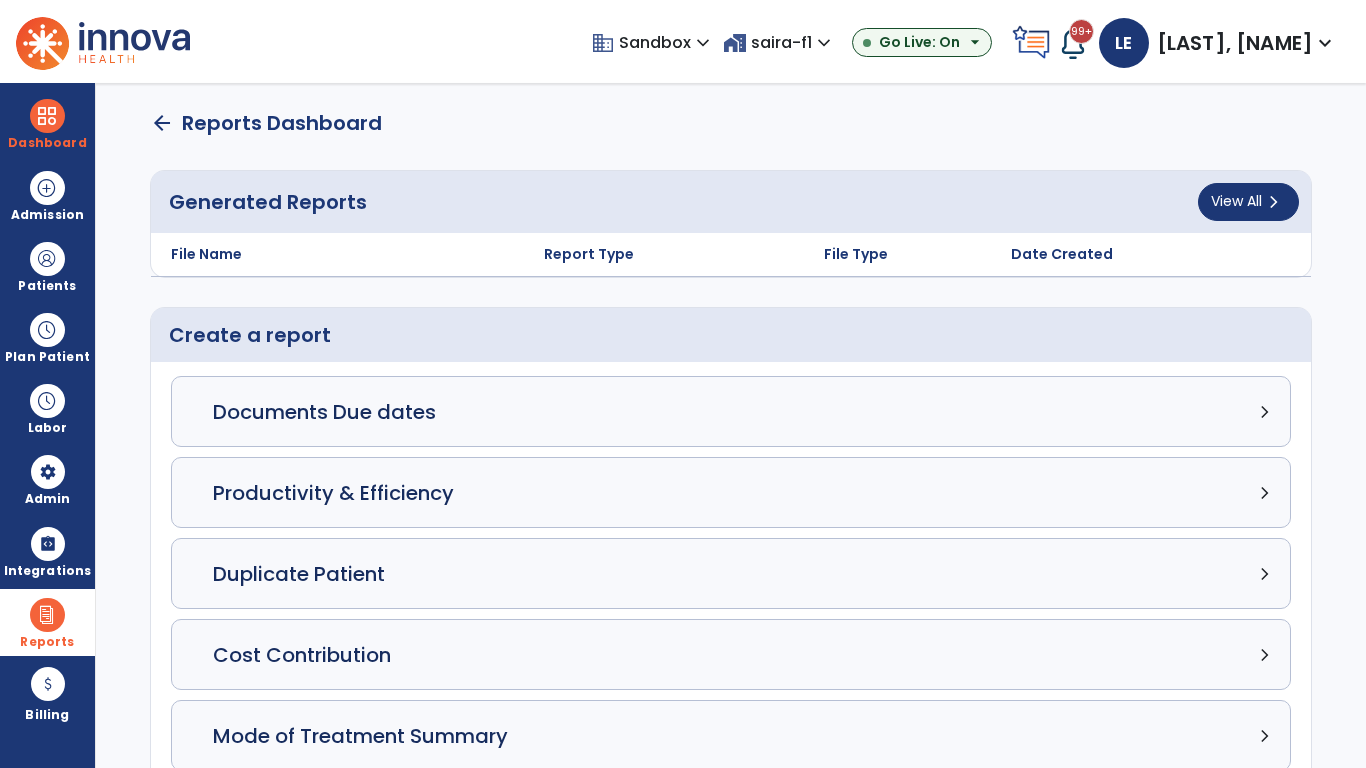 select on "***" 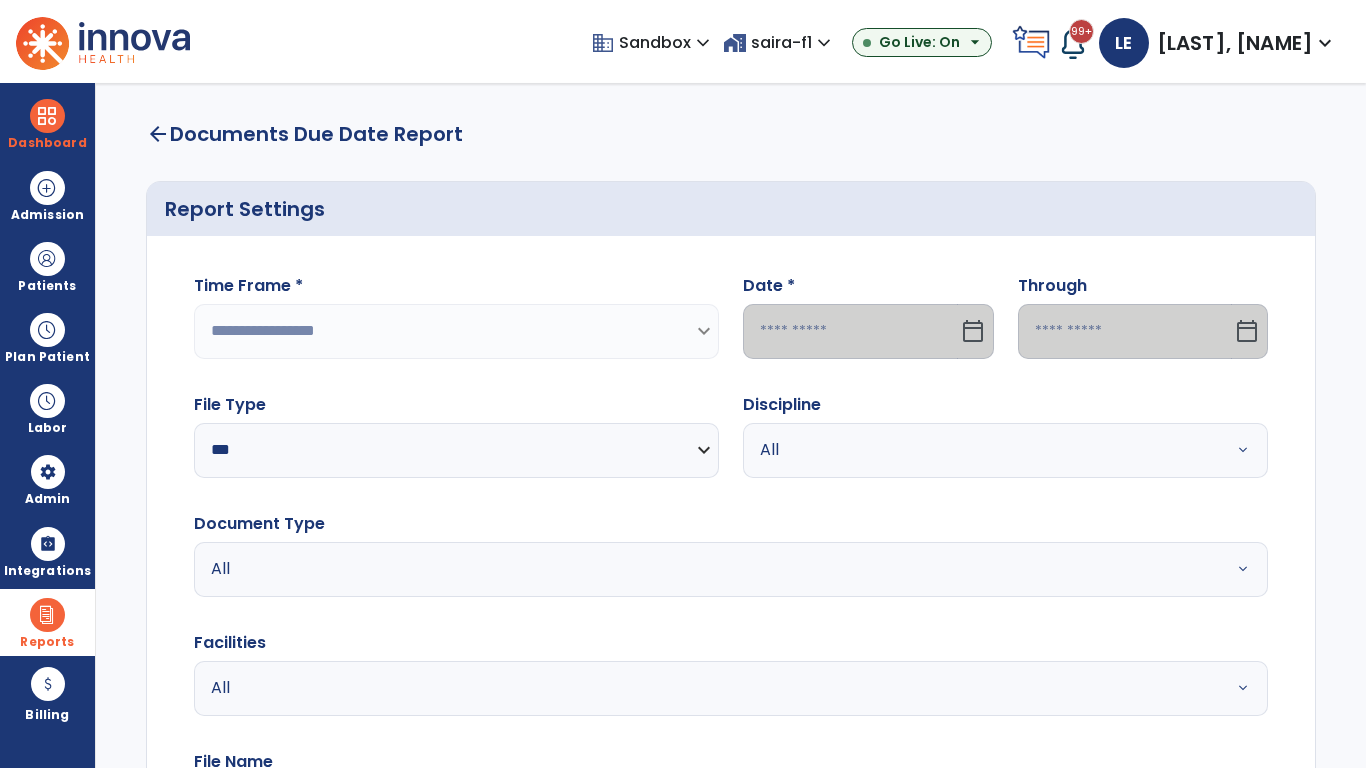 select on "*****" 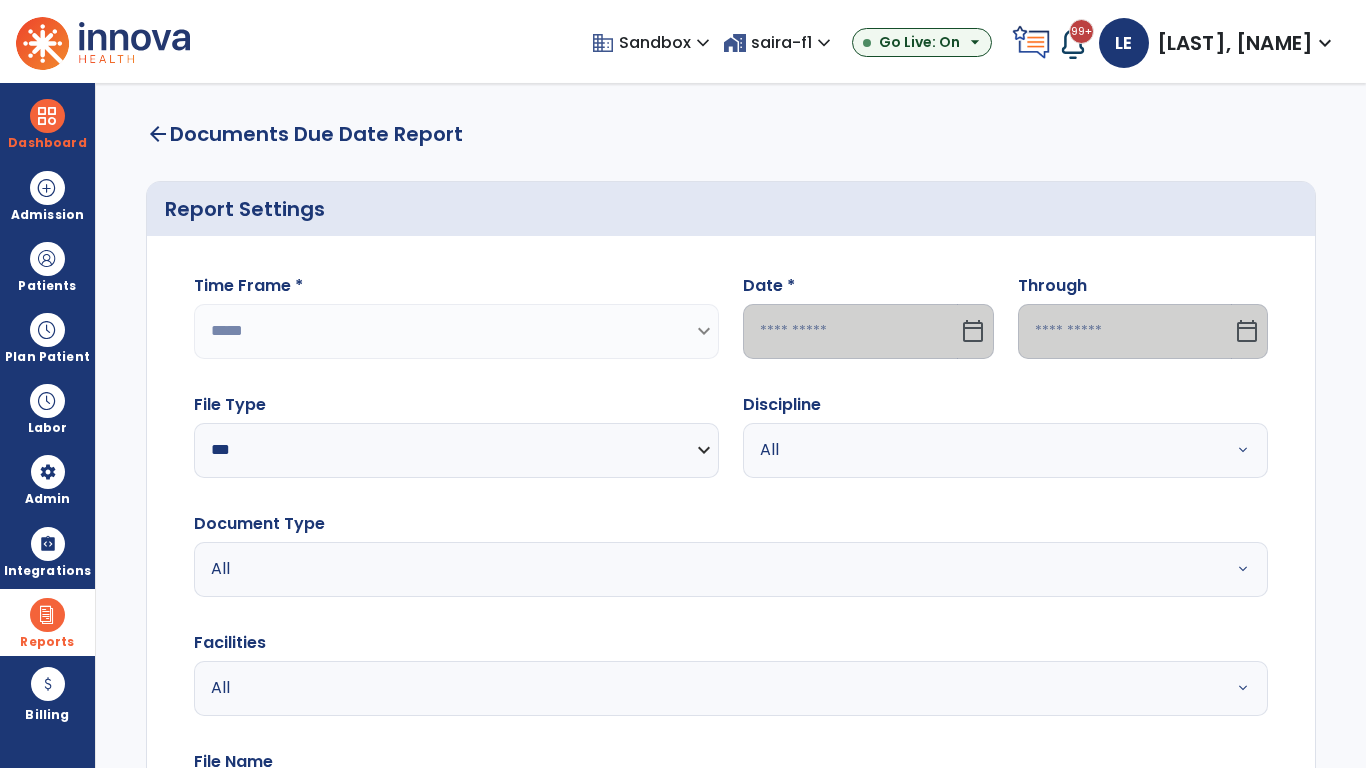 click 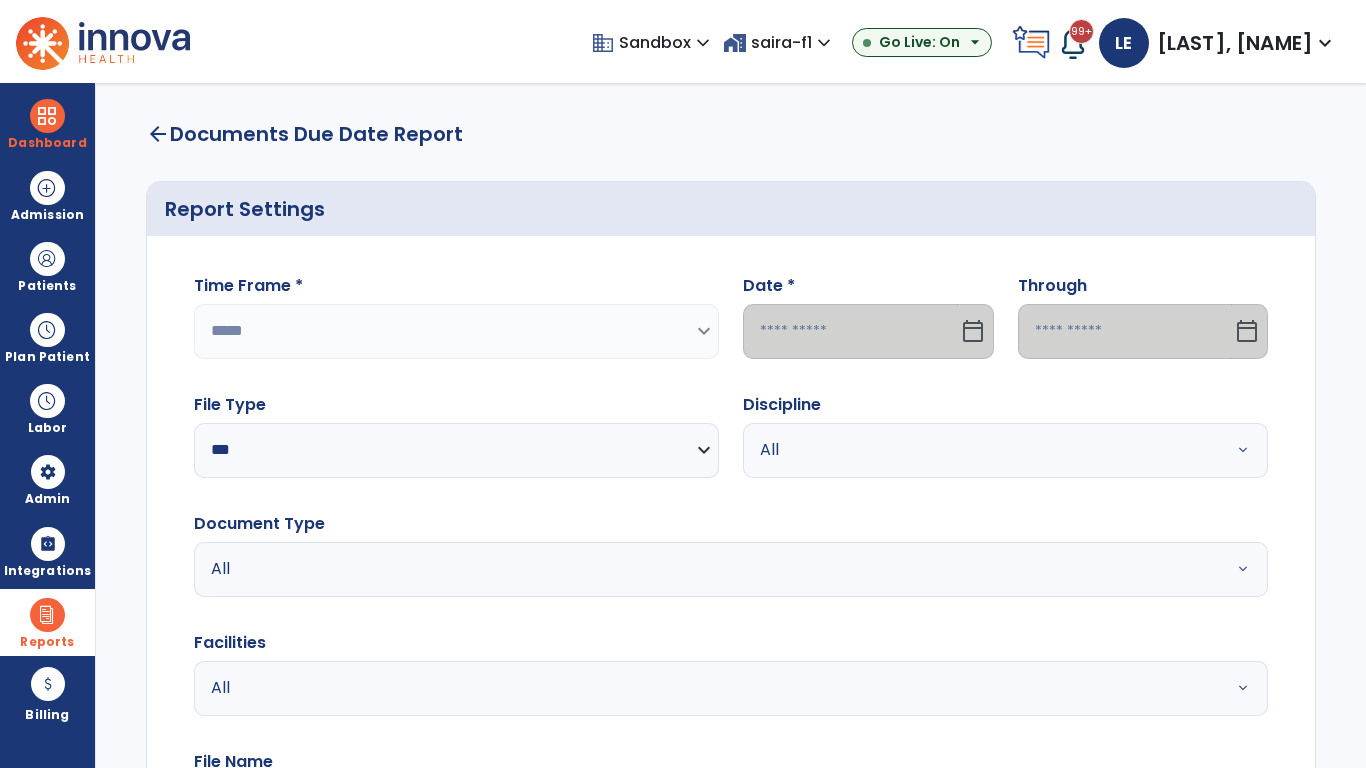 select on "*" 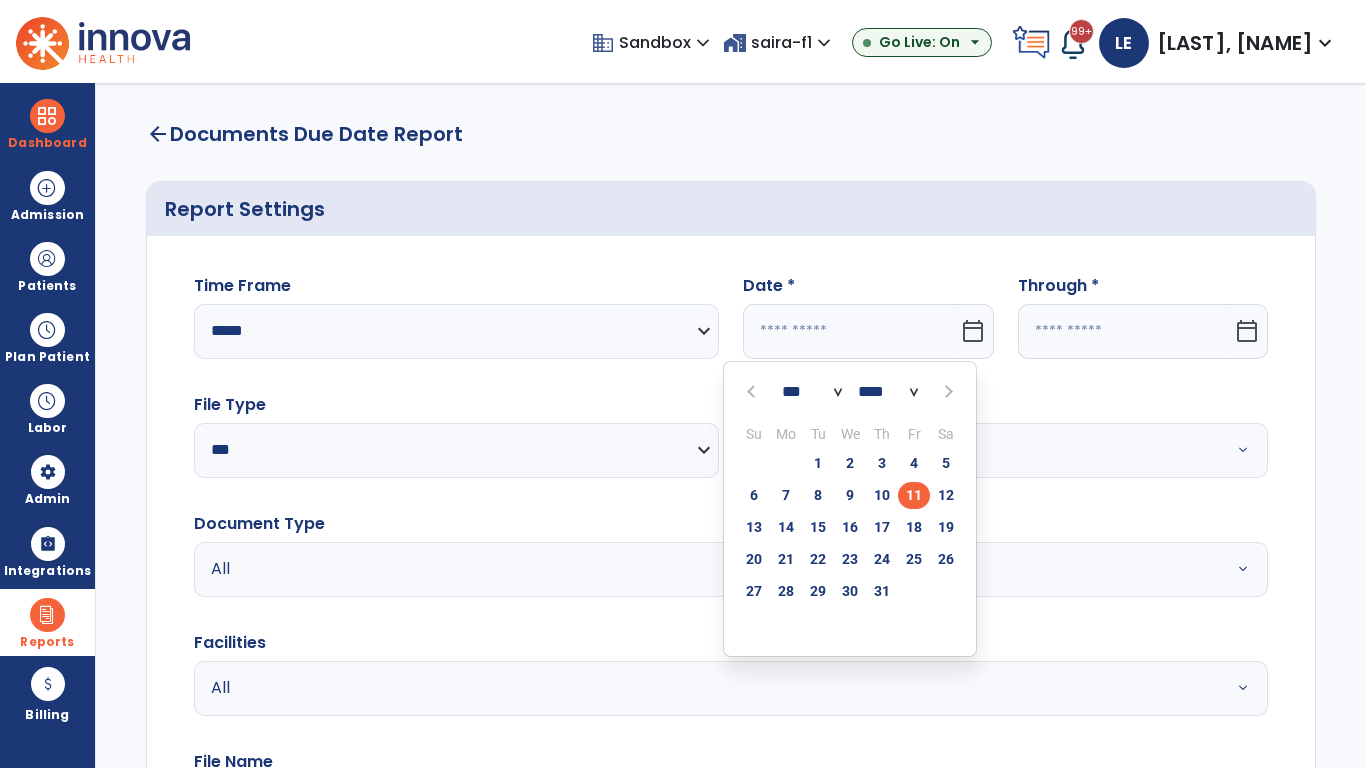 select on "****" 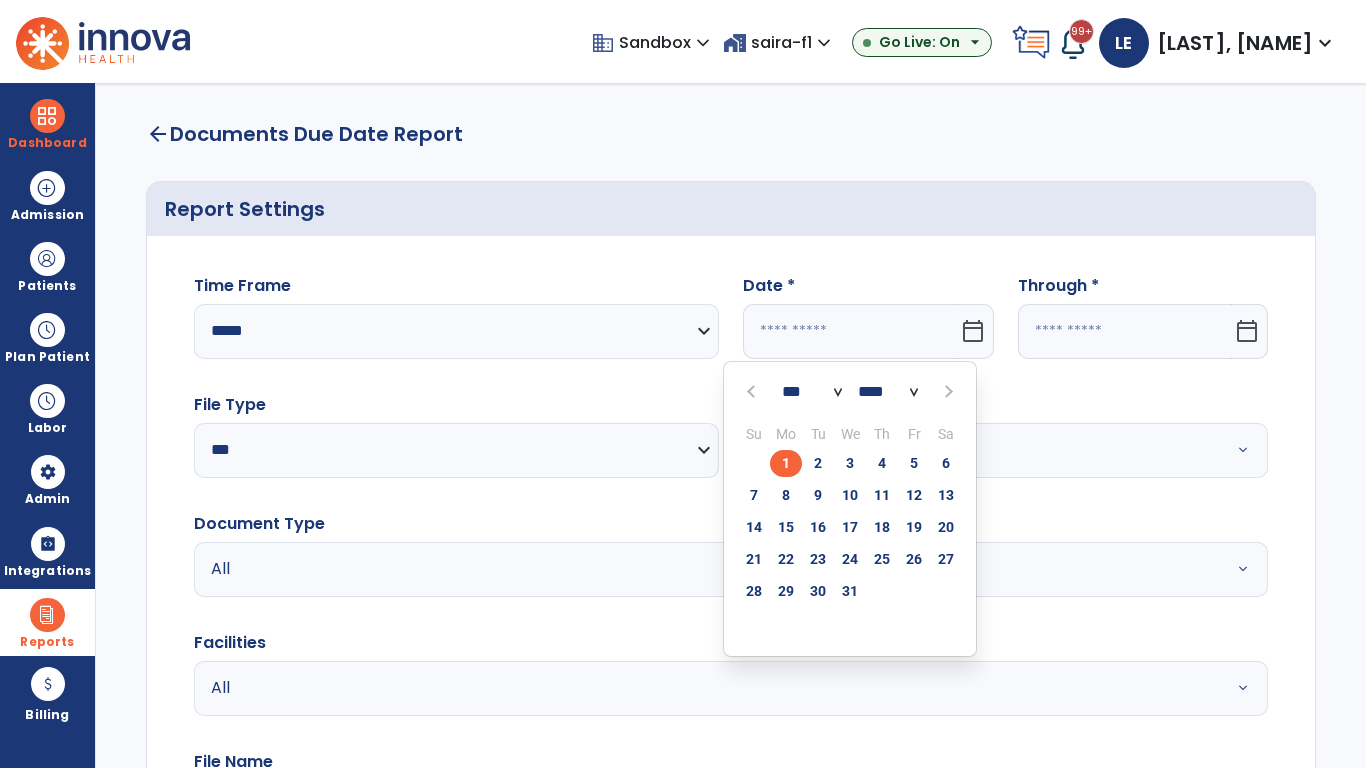 select on "**" 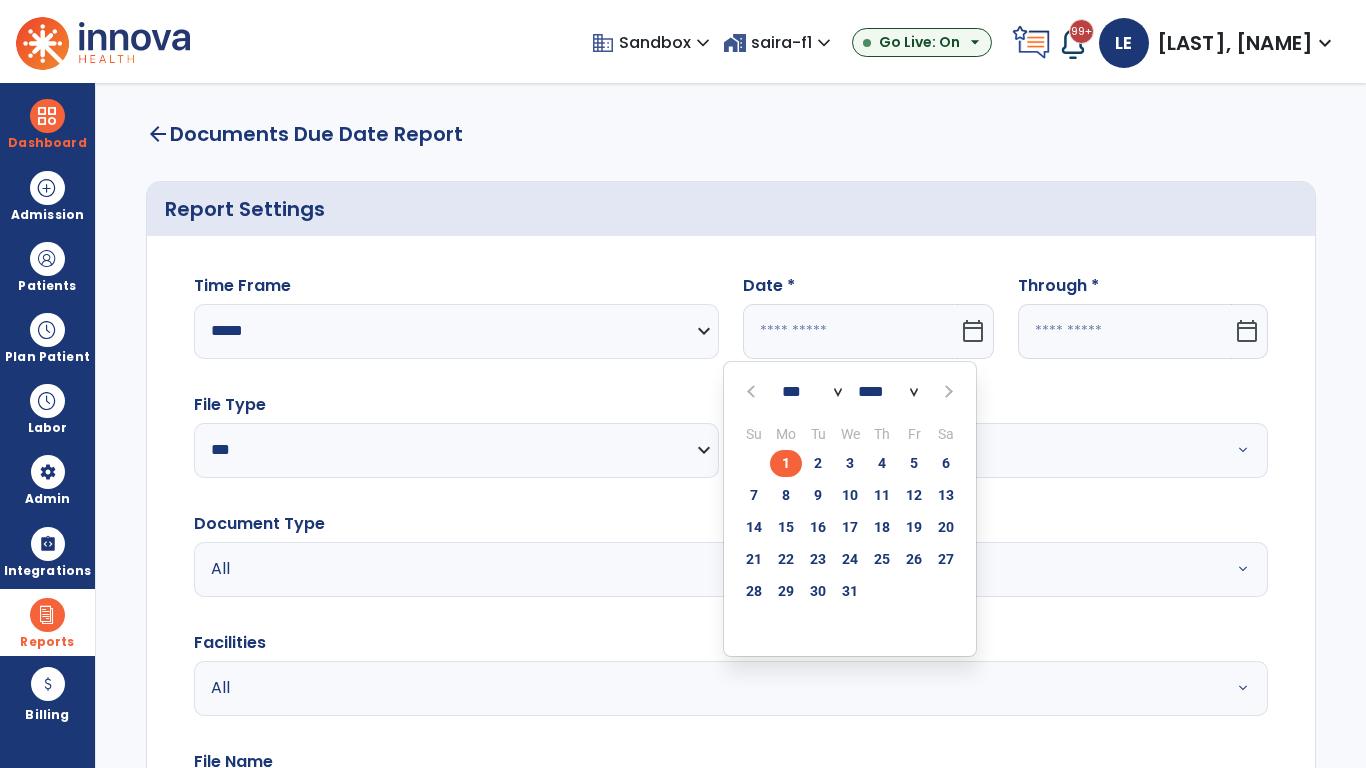 type on "*********" 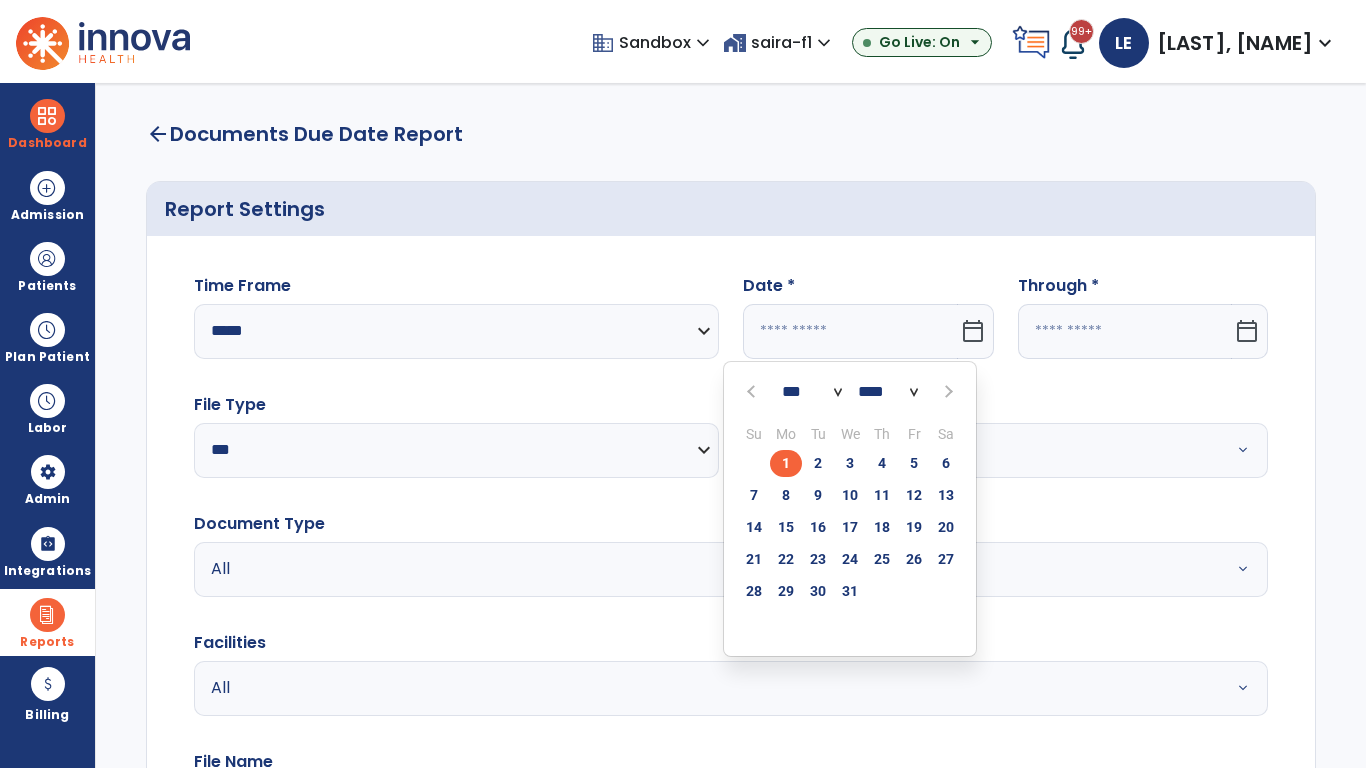 type on "**********" 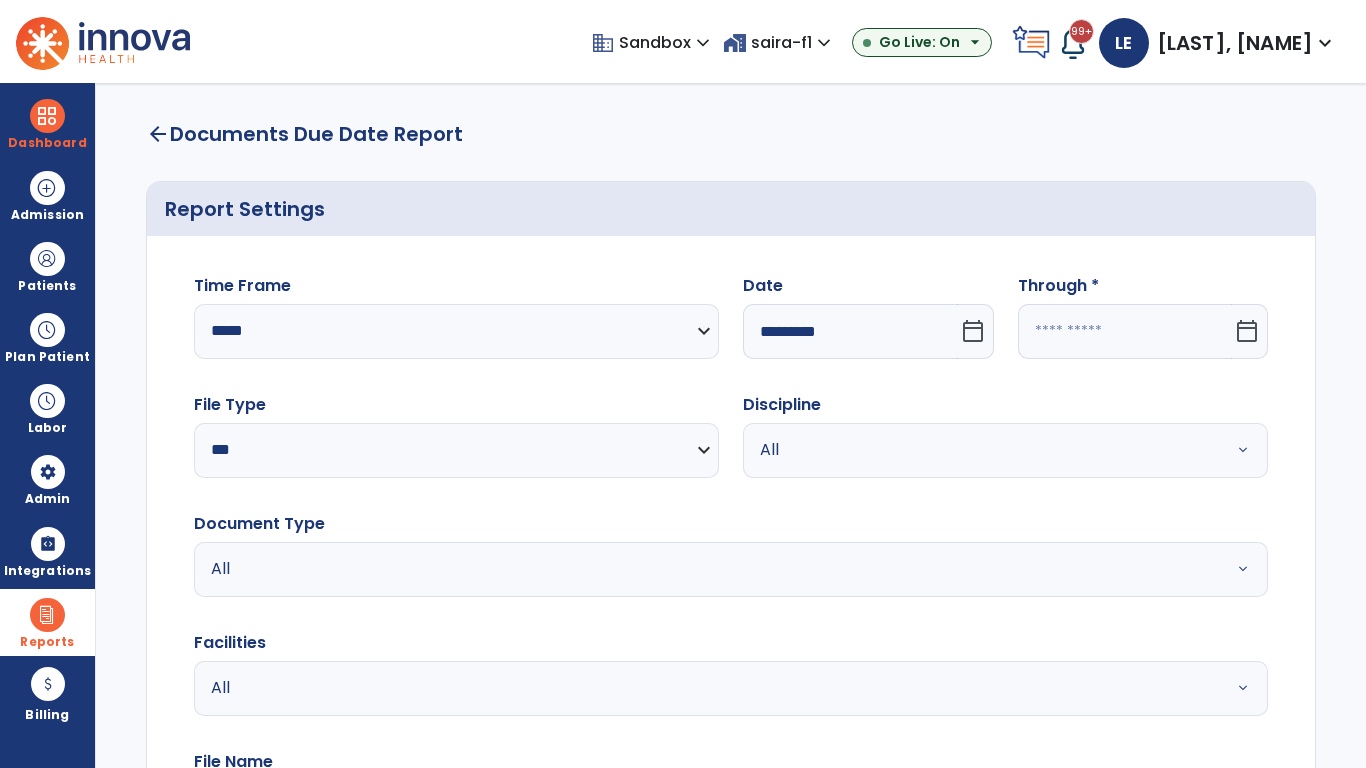 click 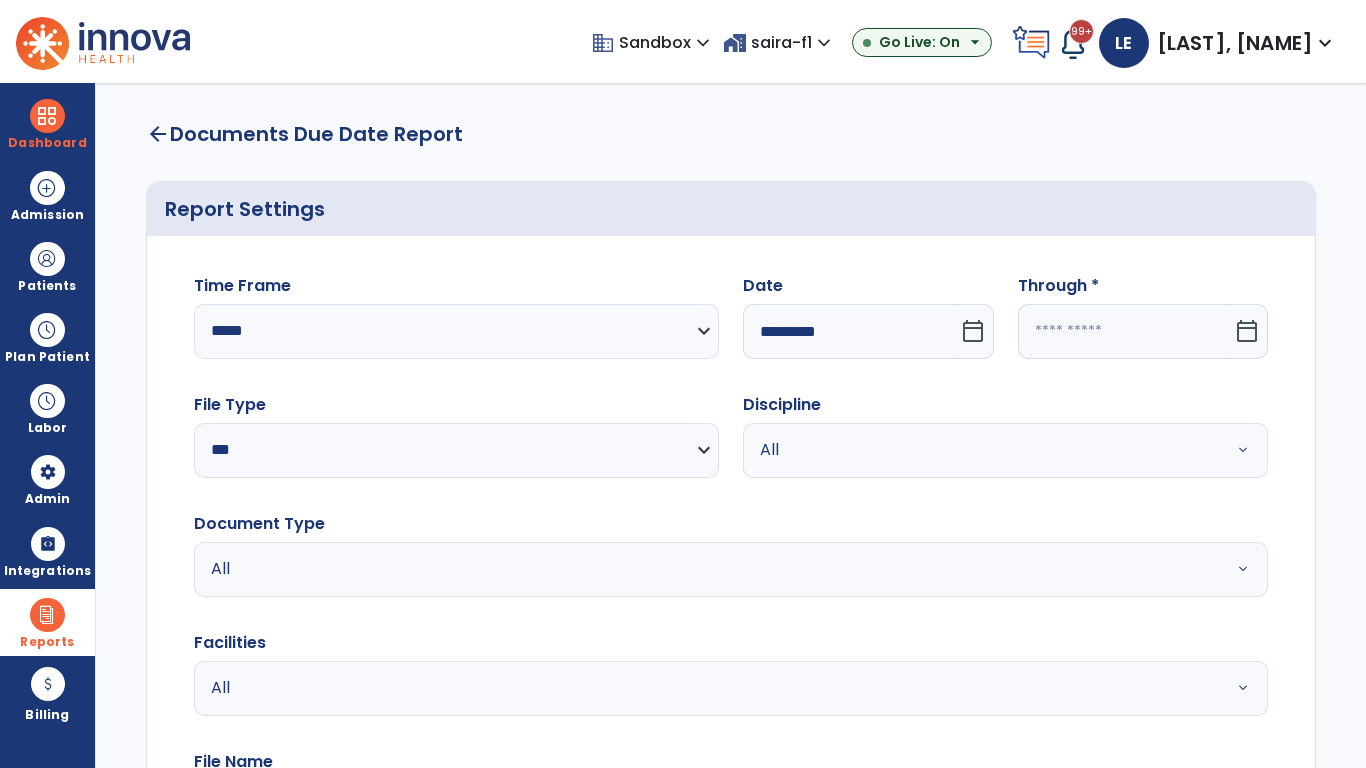 select on "*" 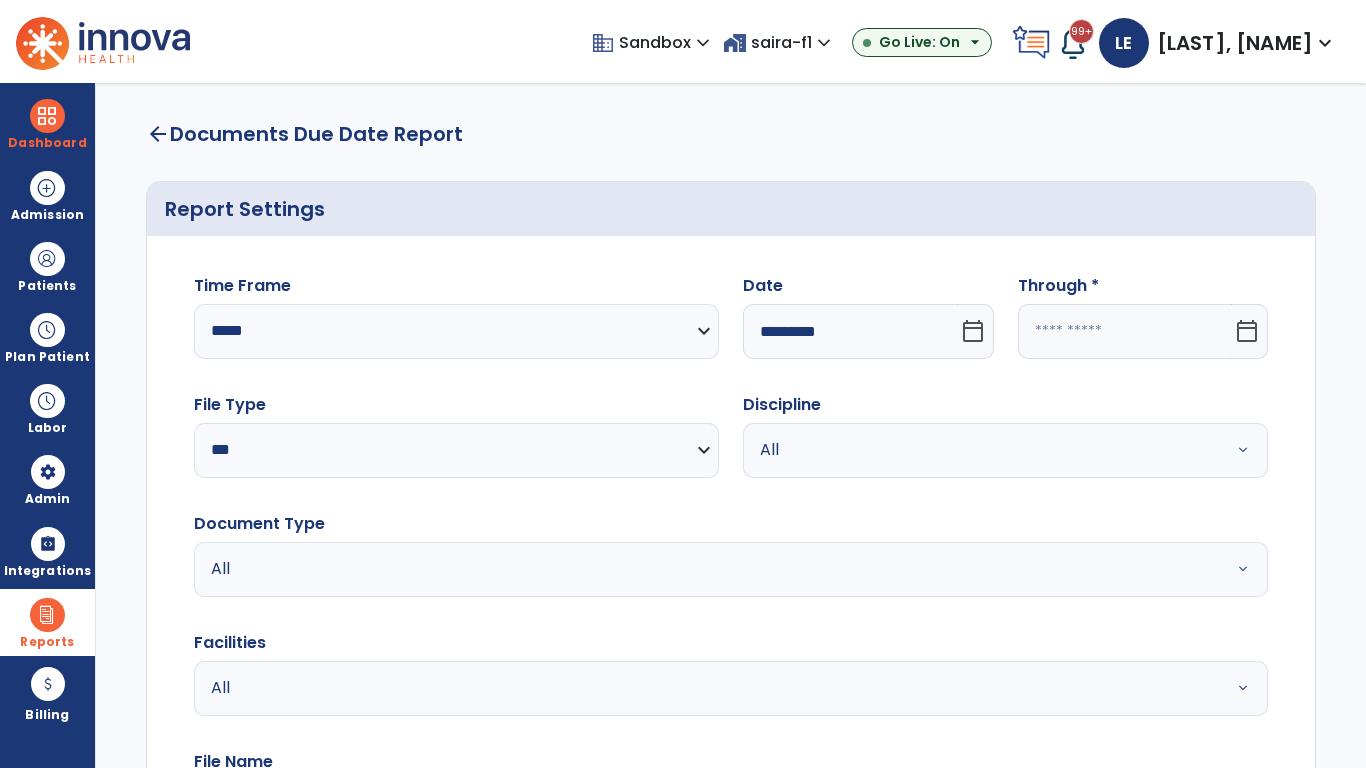 select on "****" 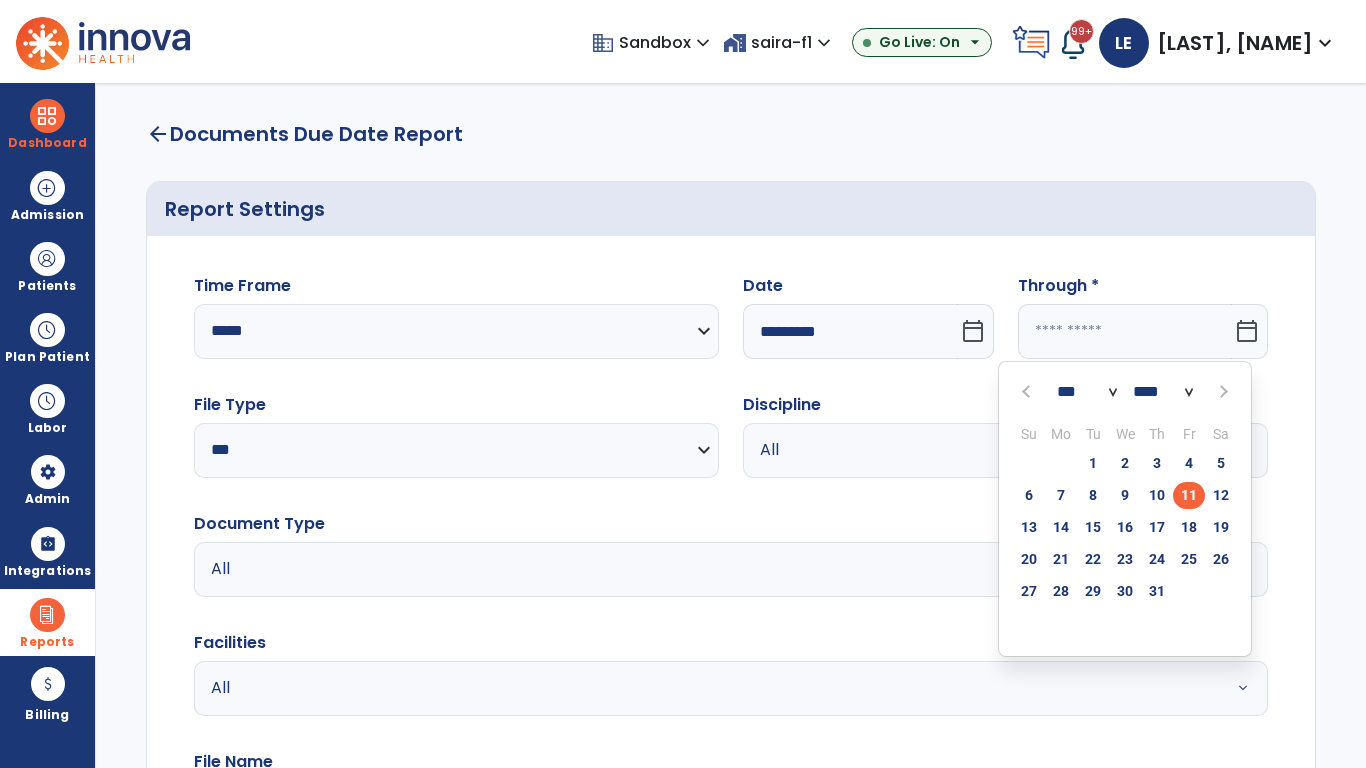 select on "*" 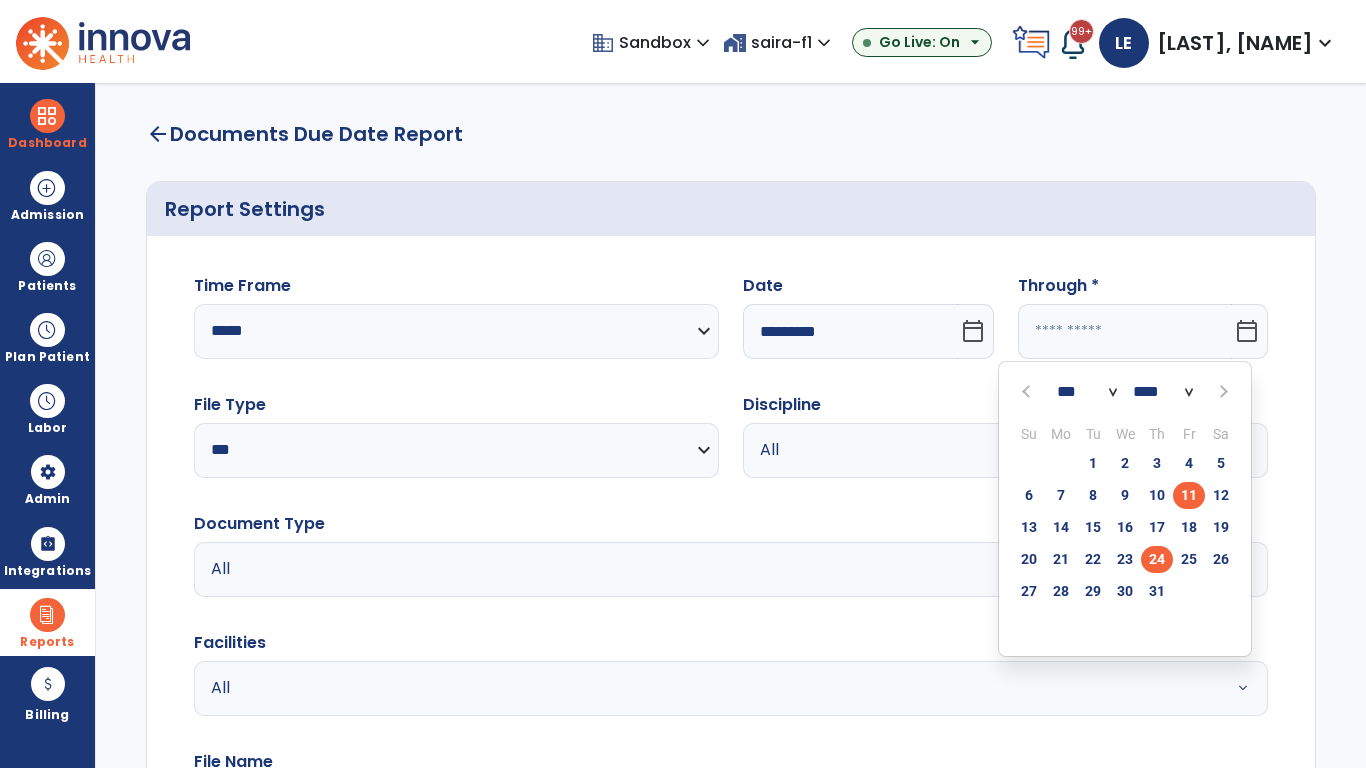 click on "24" 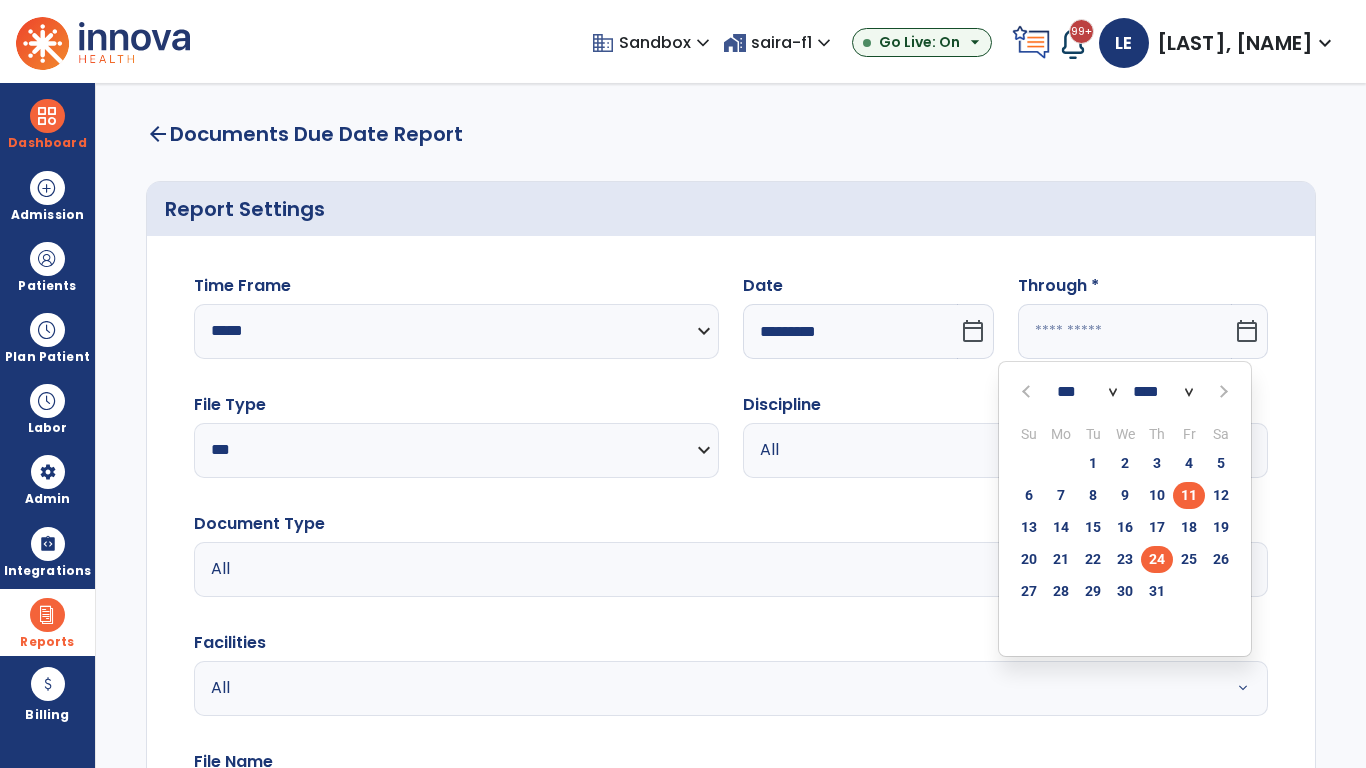 type on "*********" 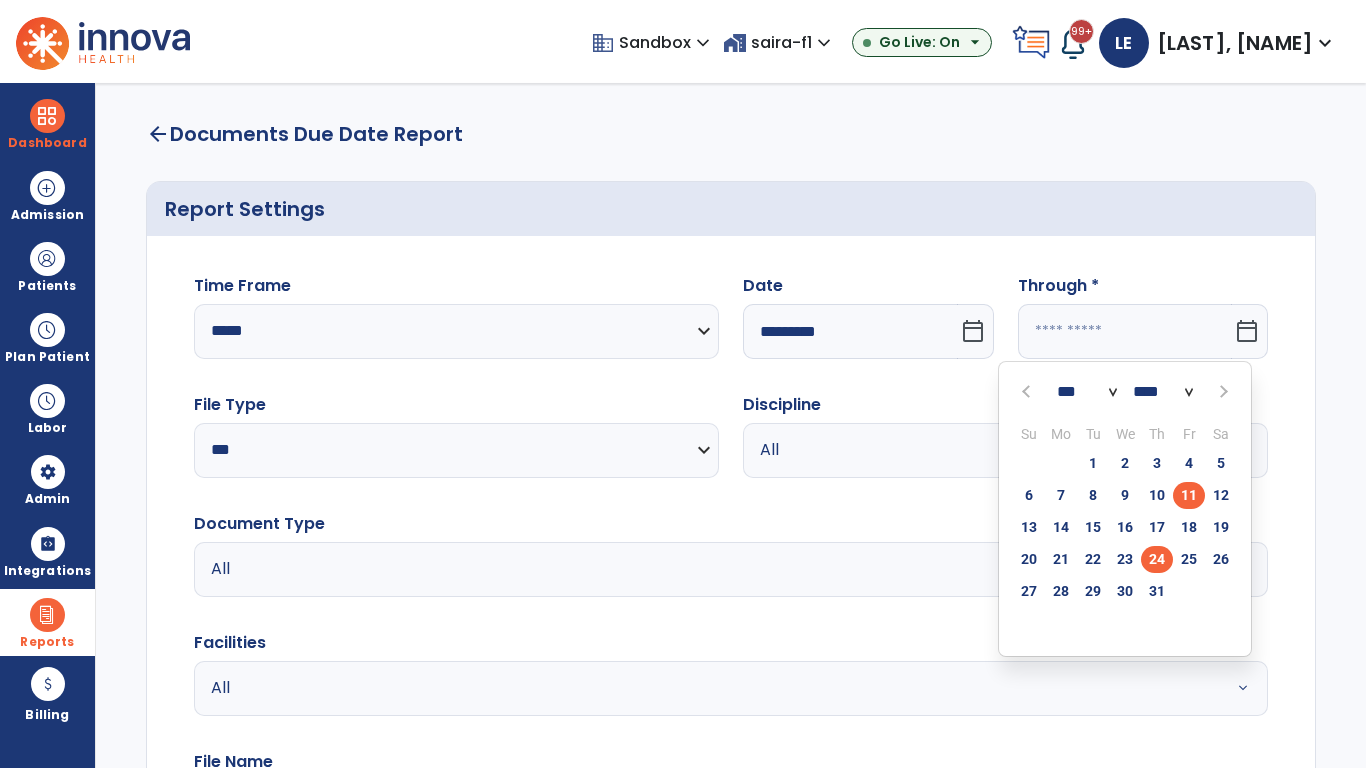 type on "**********" 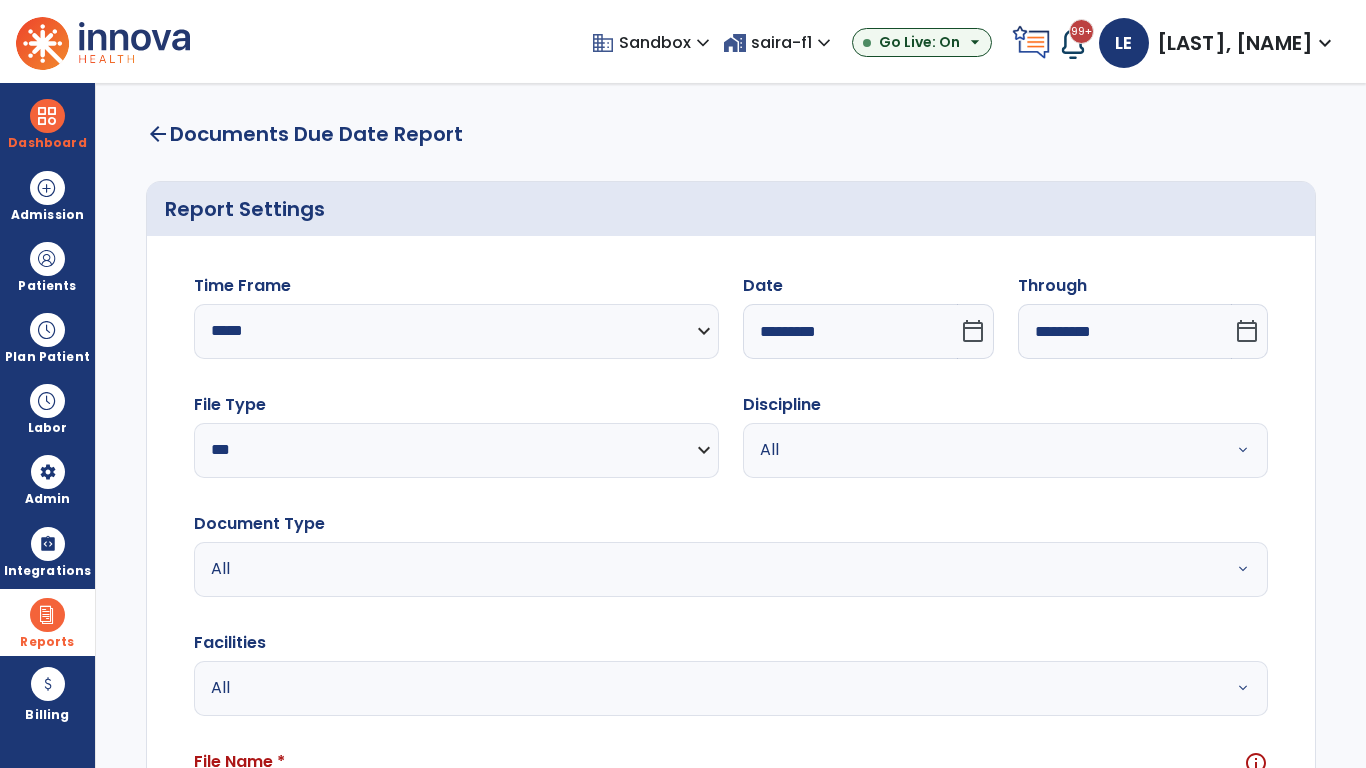 scroll, scrollTop: 51, scrollLeft: 0, axis: vertical 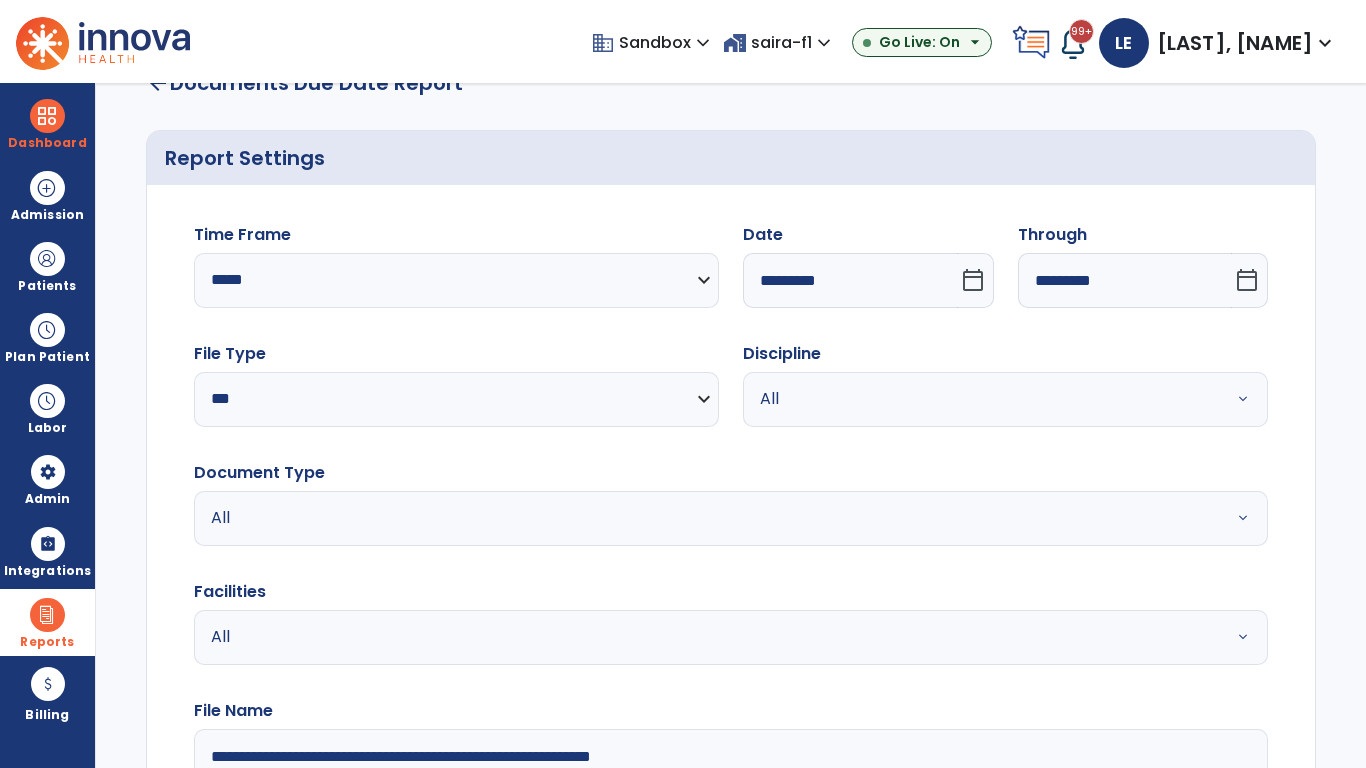 type on "**********" 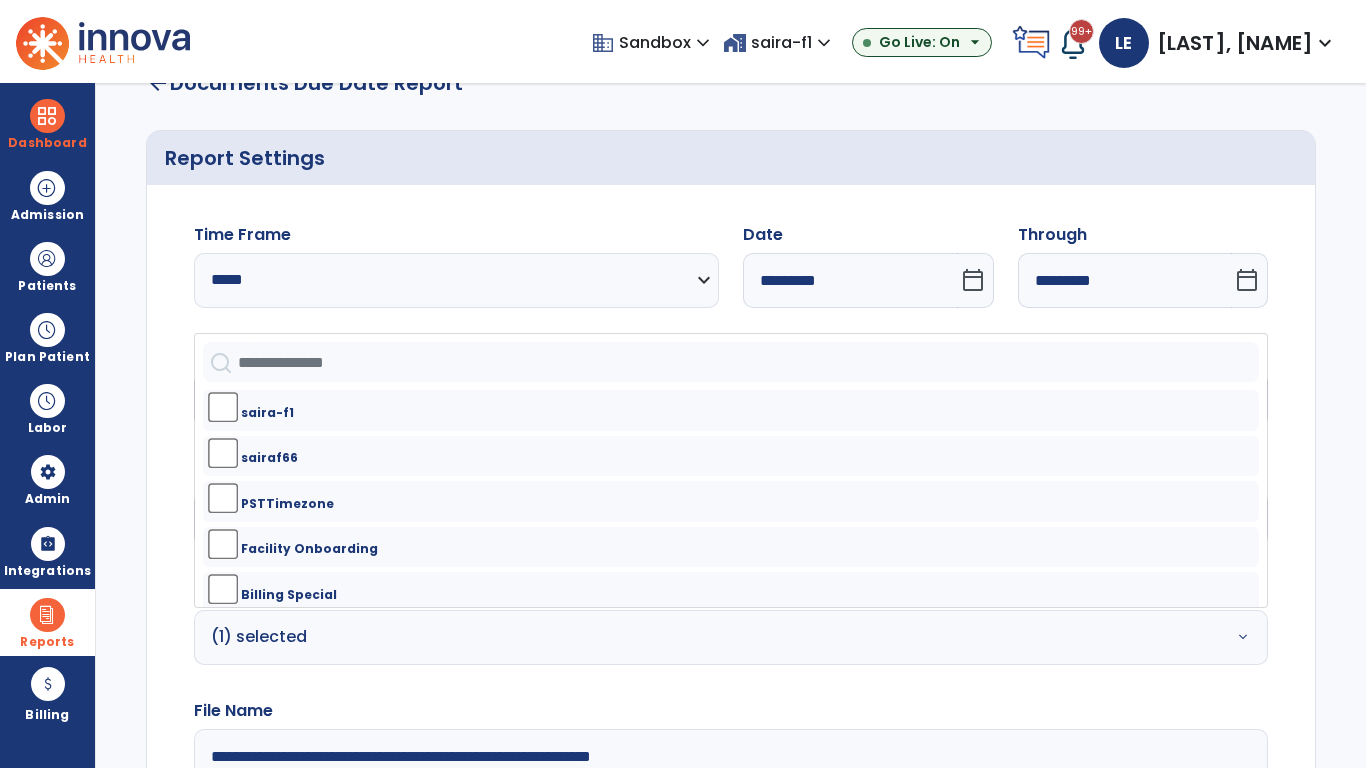 click on "All" at bounding box center (981, 399) 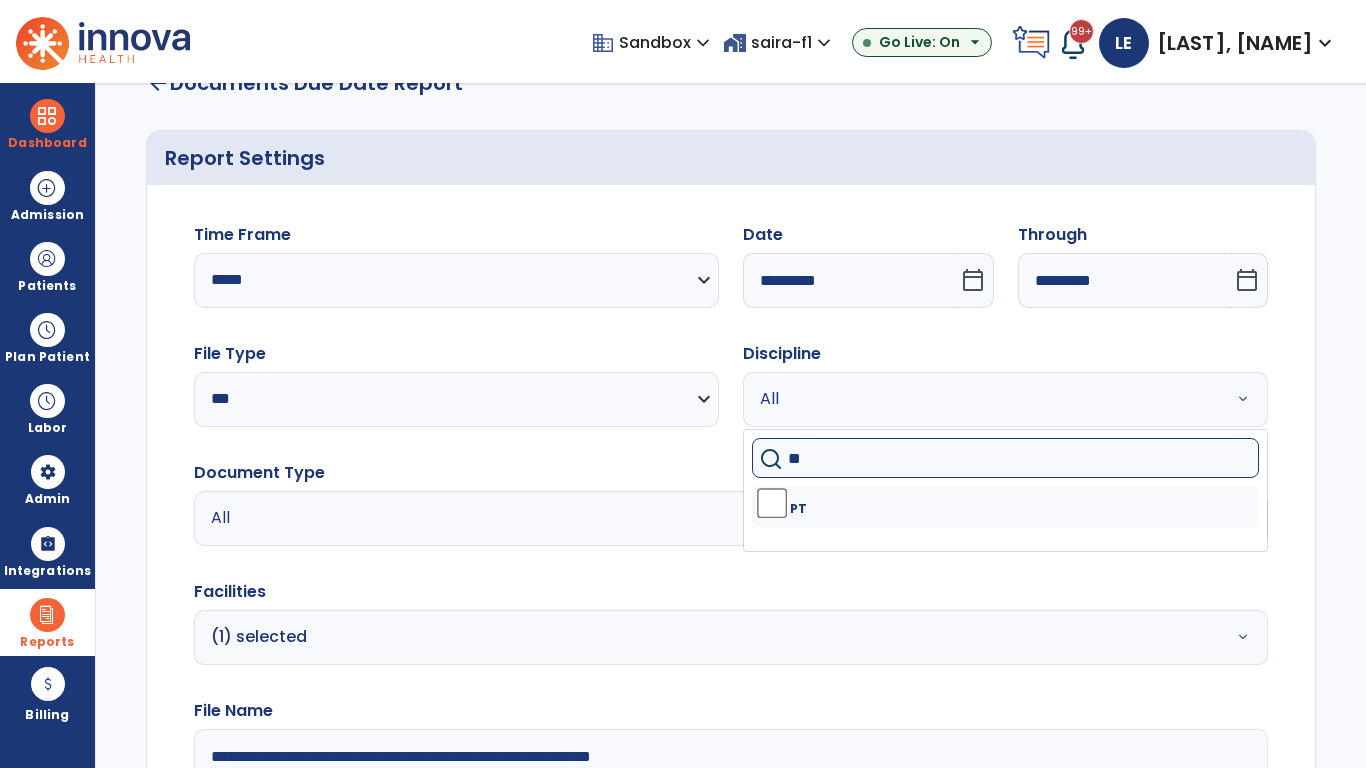 type on "**" 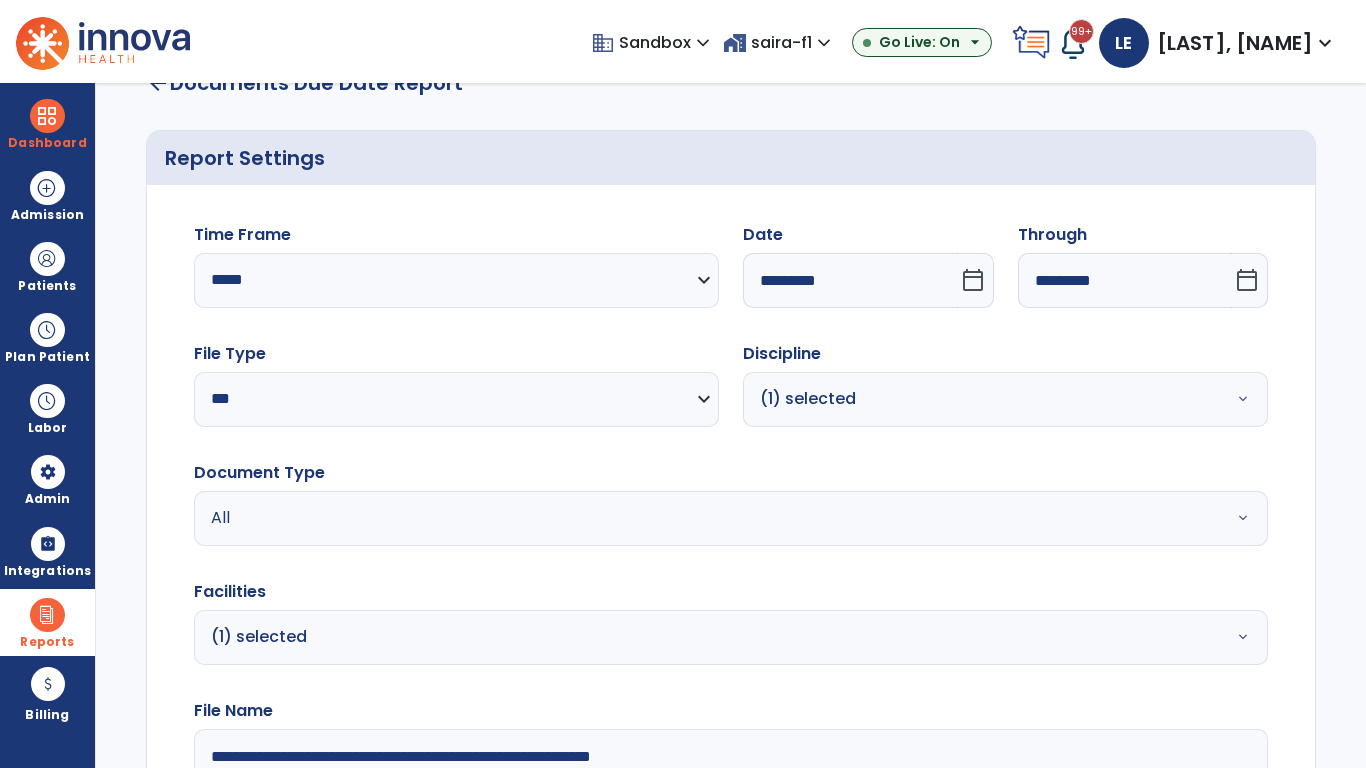 click on "All" at bounding box center [679, 518] 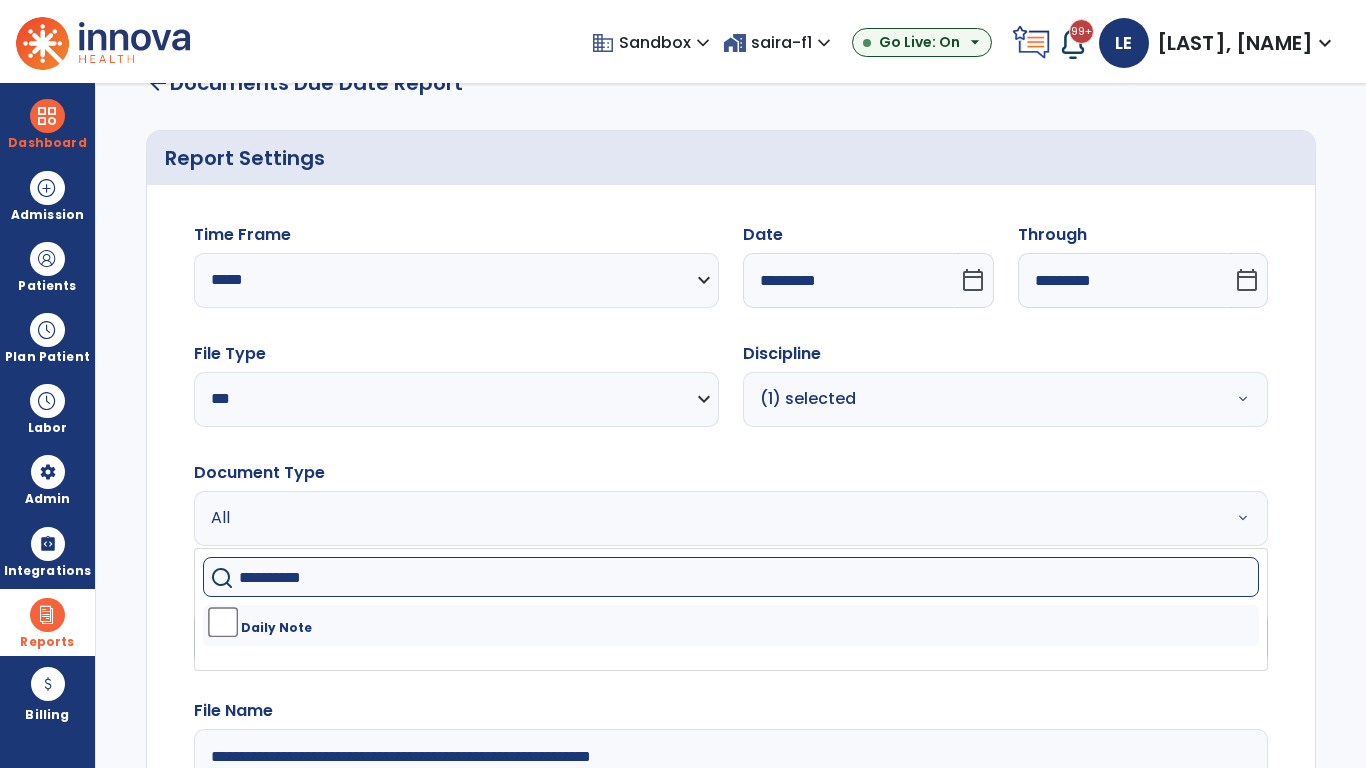 type on "**********" 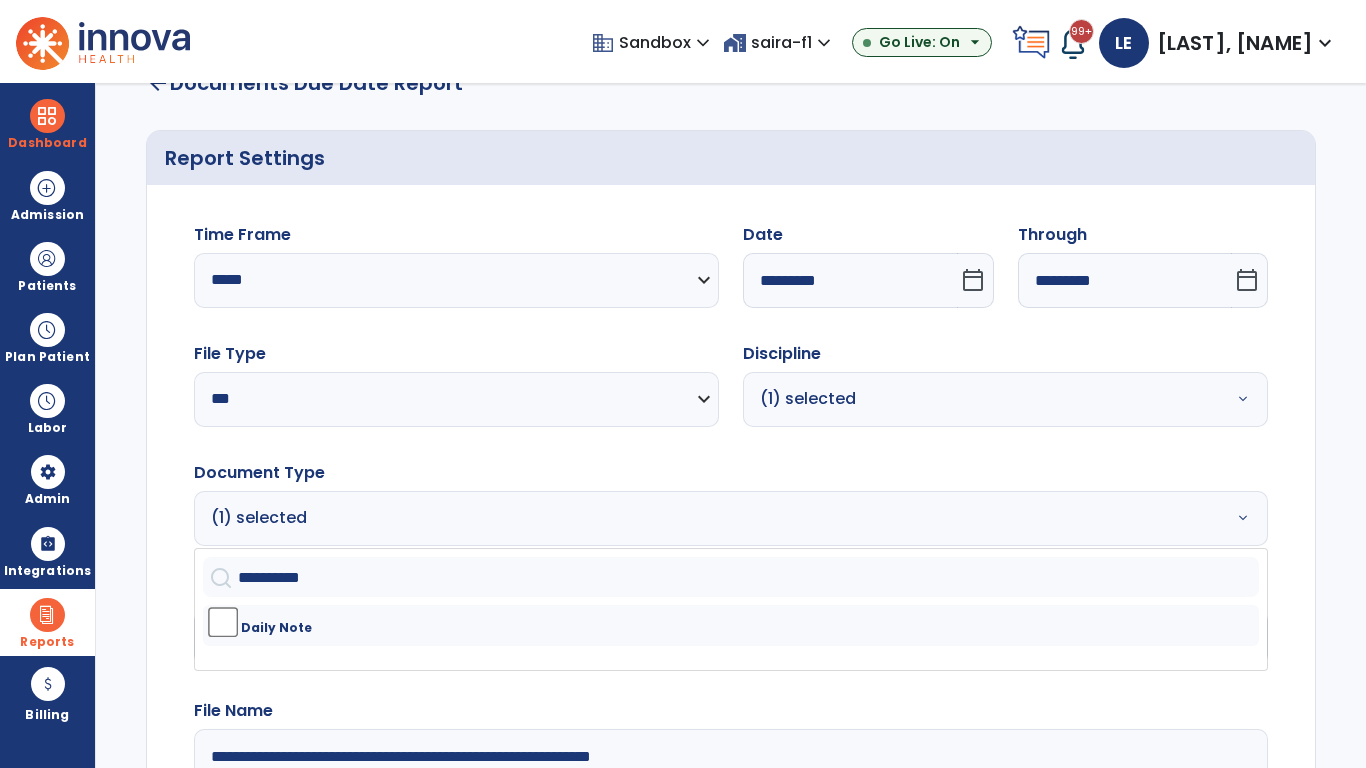click on "Generate Report" 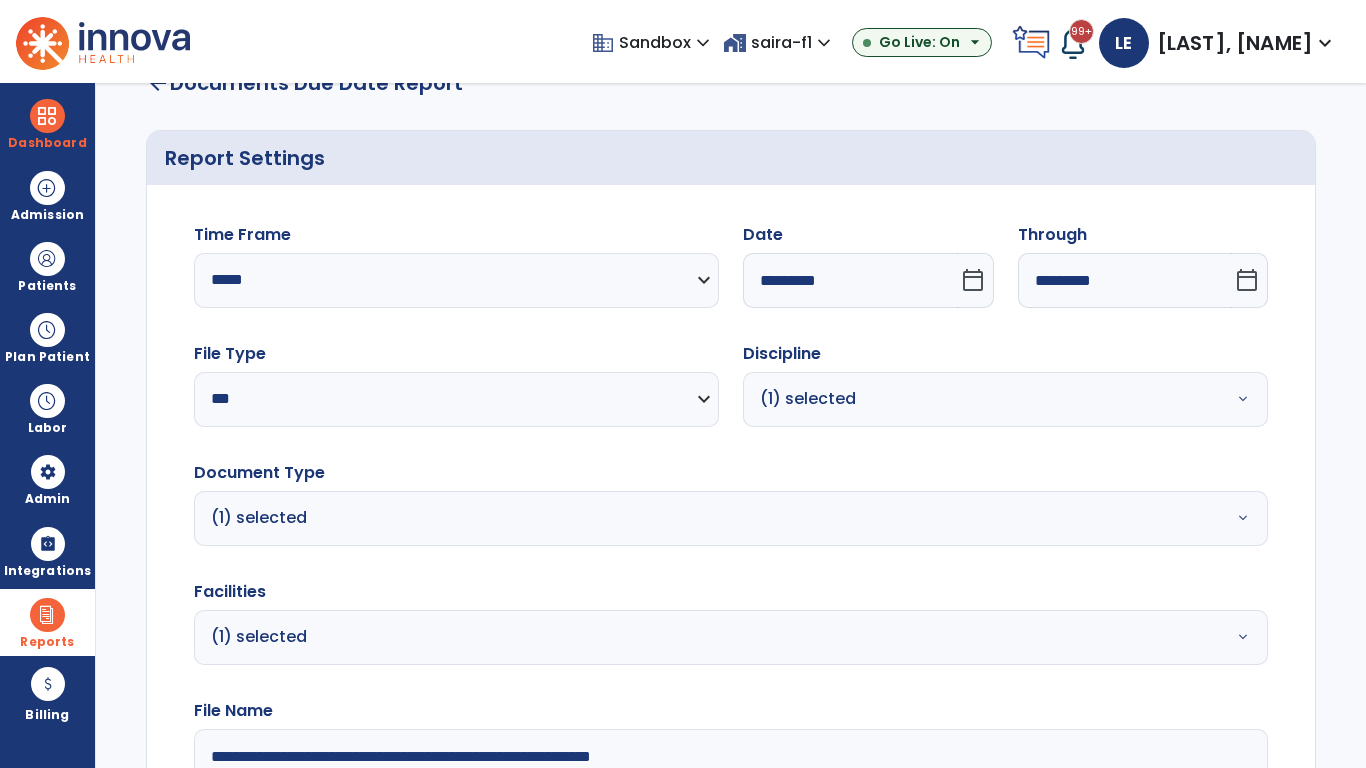 scroll, scrollTop: 264, scrollLeft: 0, axis: vertical 